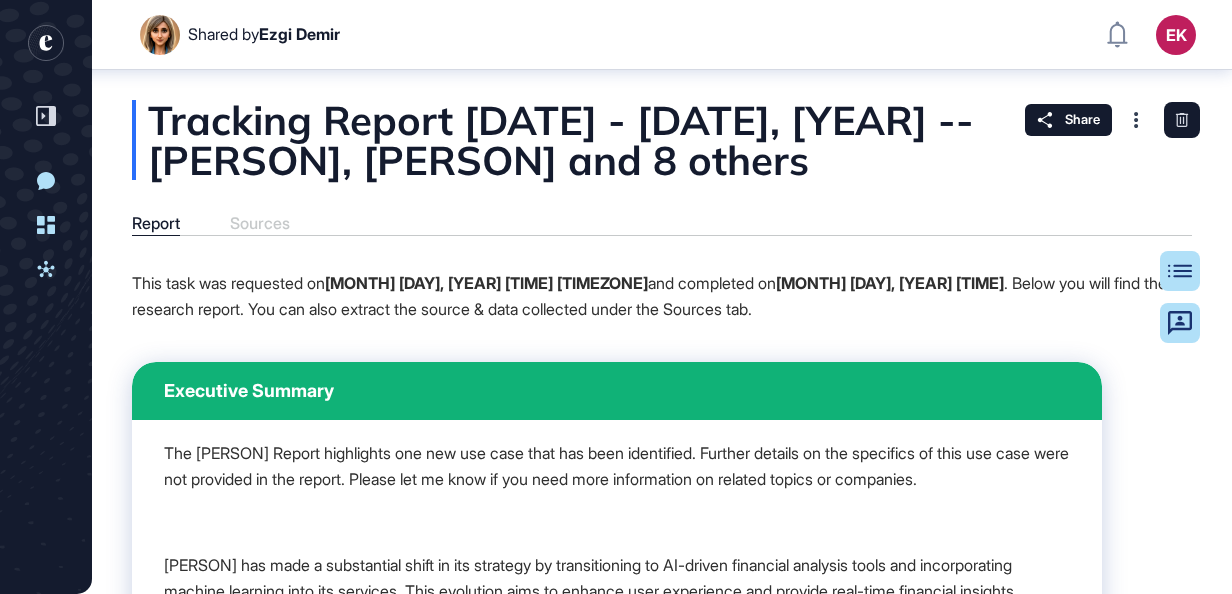 scroll, scrollTop: 0, scrollLeft: 0, axis: both 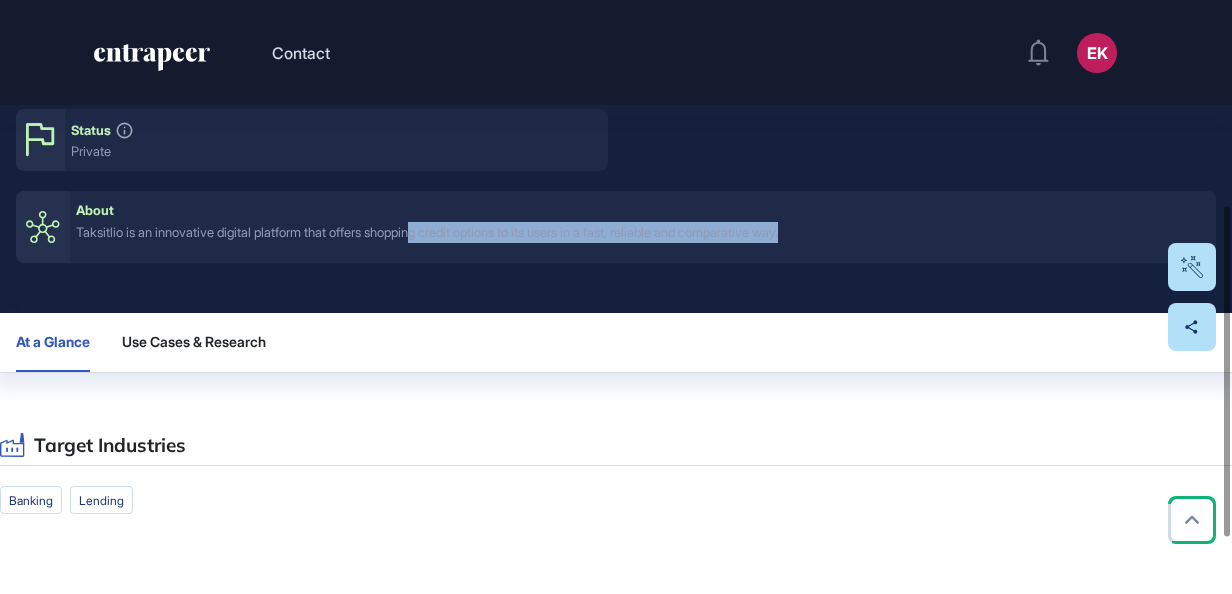 drag, startPoint x: 437, startPoint y: 221, endPoint x: 873, endPoint y: 244, distance: 436.60623 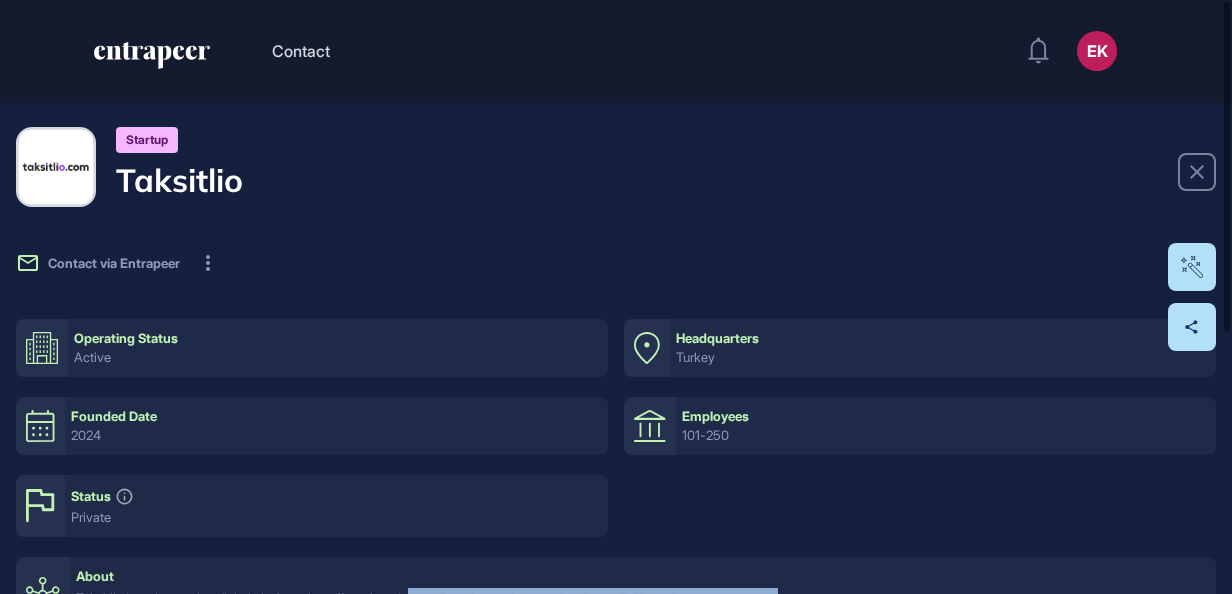 scroll, scrollTop: 0, scrollLeft: 0, axis: both 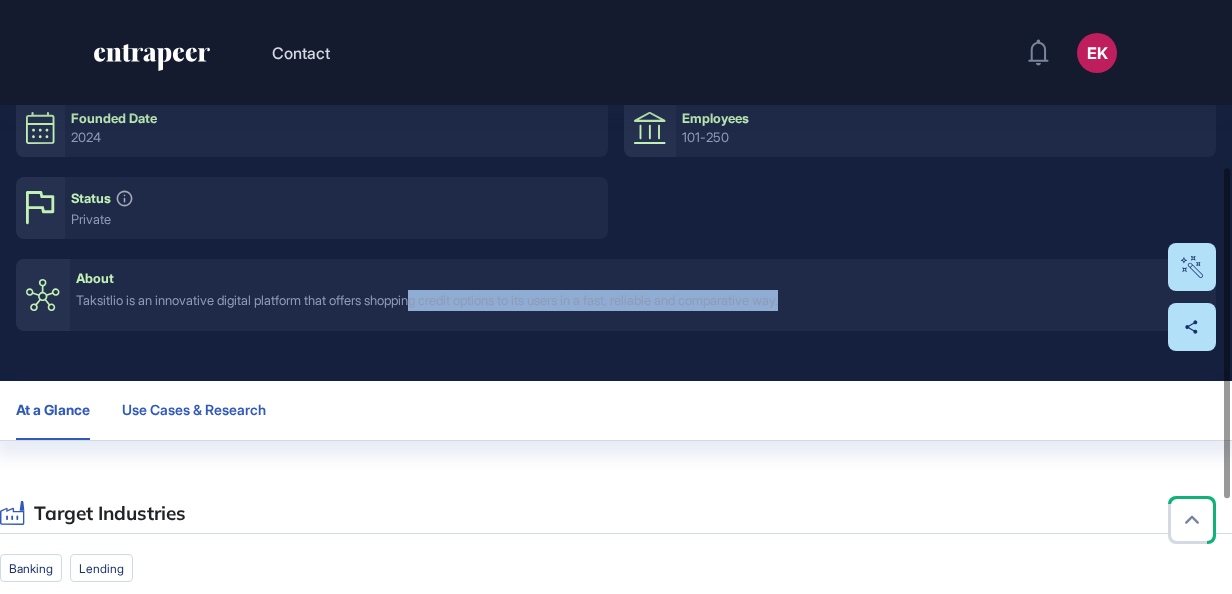 click on "Use Cases & Research" at bounding box center (194, 410) 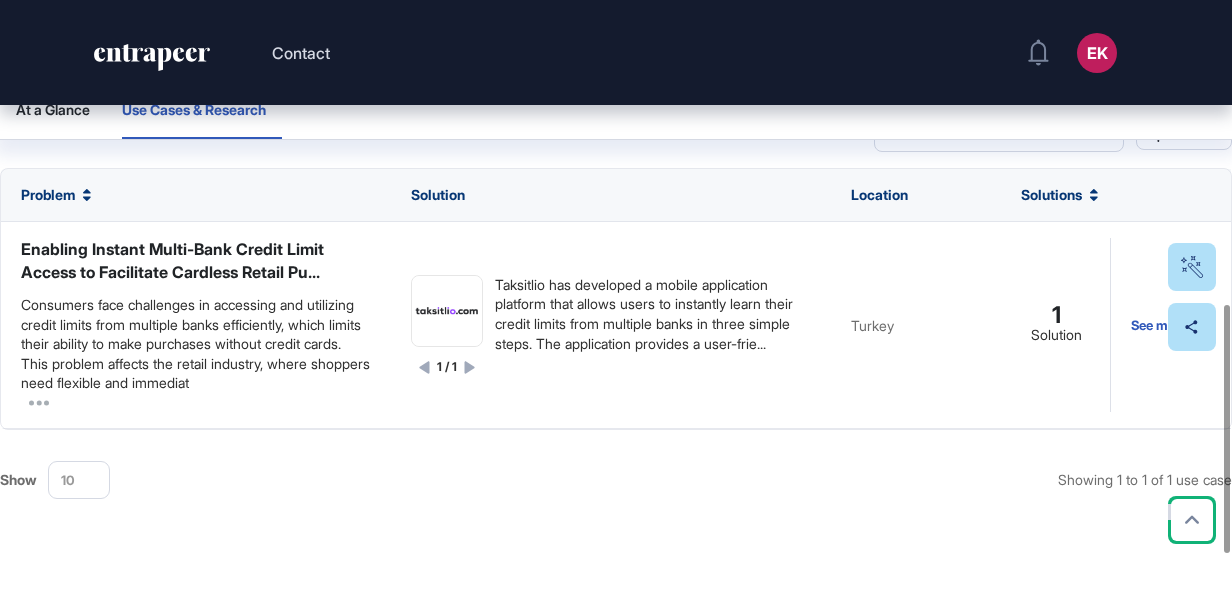 scroll, scrollTop: 712, scrollLeft: 0, axis: vertical 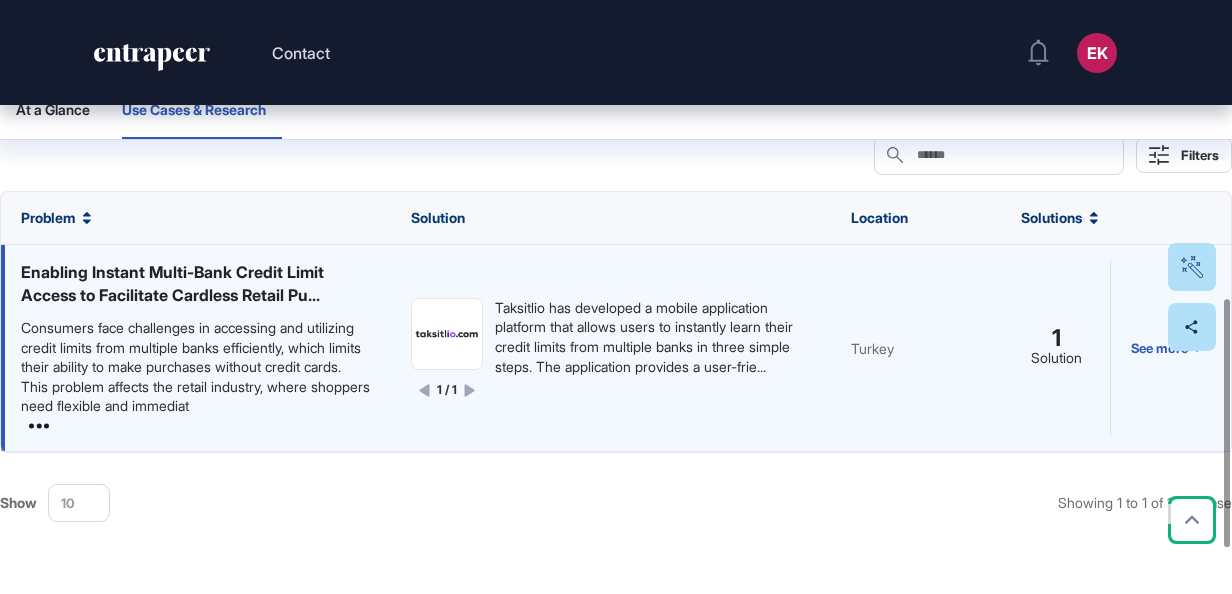 click 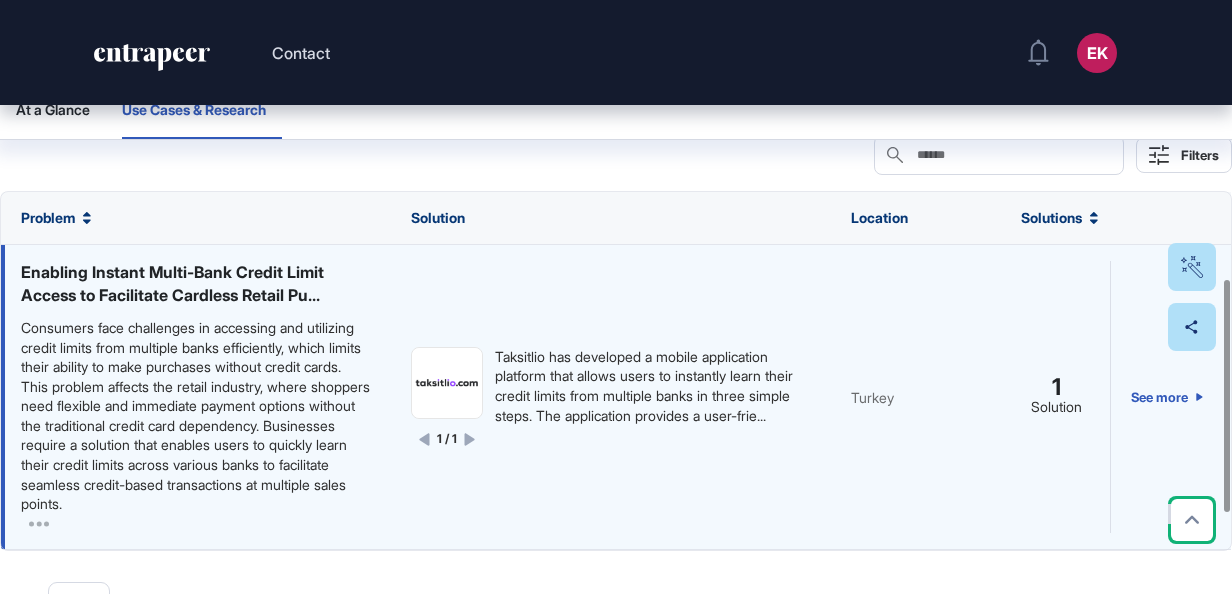 click on "Consumers face challenges in accessing and utilizing credit limits from multiple banks efficiently, which limits their ability to make purchases without credit cards. This problem affects the retail industry, where shoppers need flexible and immediate payment options without the traditional credit card dependency. Businesses require a solution that enables users to quickly learn their credit limits across various banks to facilitate seamless credit-based transactions at multiple sales points." at bounding box center [196, 416] 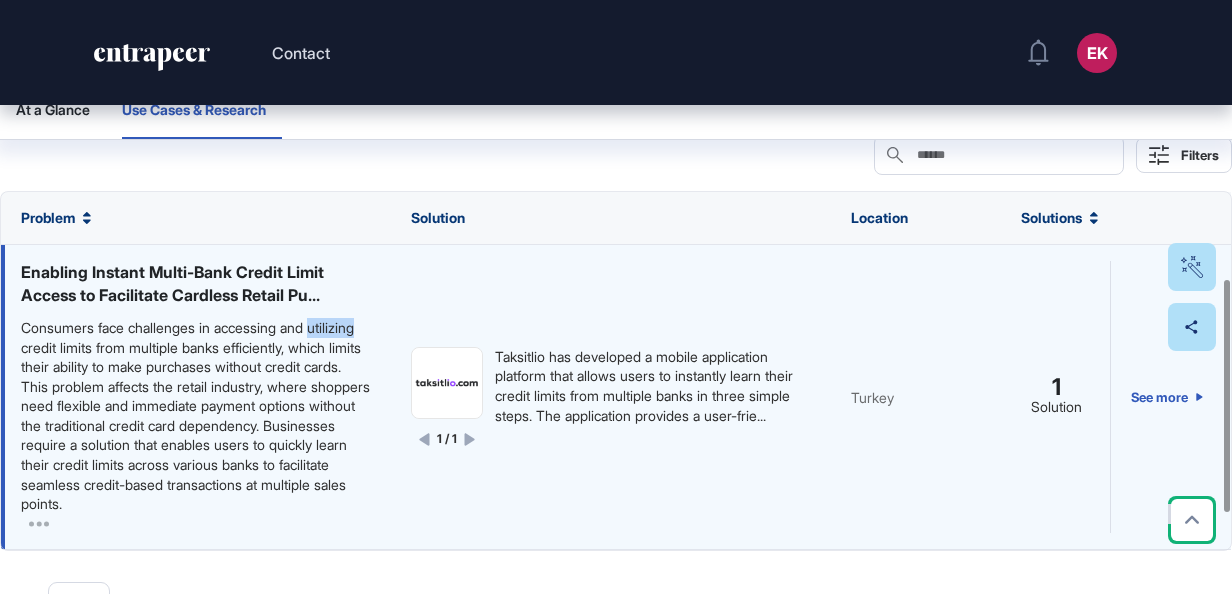 click on "Consumers face challenges in accessing and utilizing credit limits from multiple banks efficiently, which limits their ability to make purchases without credit cards. This problem affects the retail industry, where shoppers need flexible and immediate payment options without the traditional credit card dependency. Businesses require a solution that enables users to quickly learn their credit limits across various banks to facilitate seamless credit-based transactions at multiple sales points." at bounding box center [196, 416] 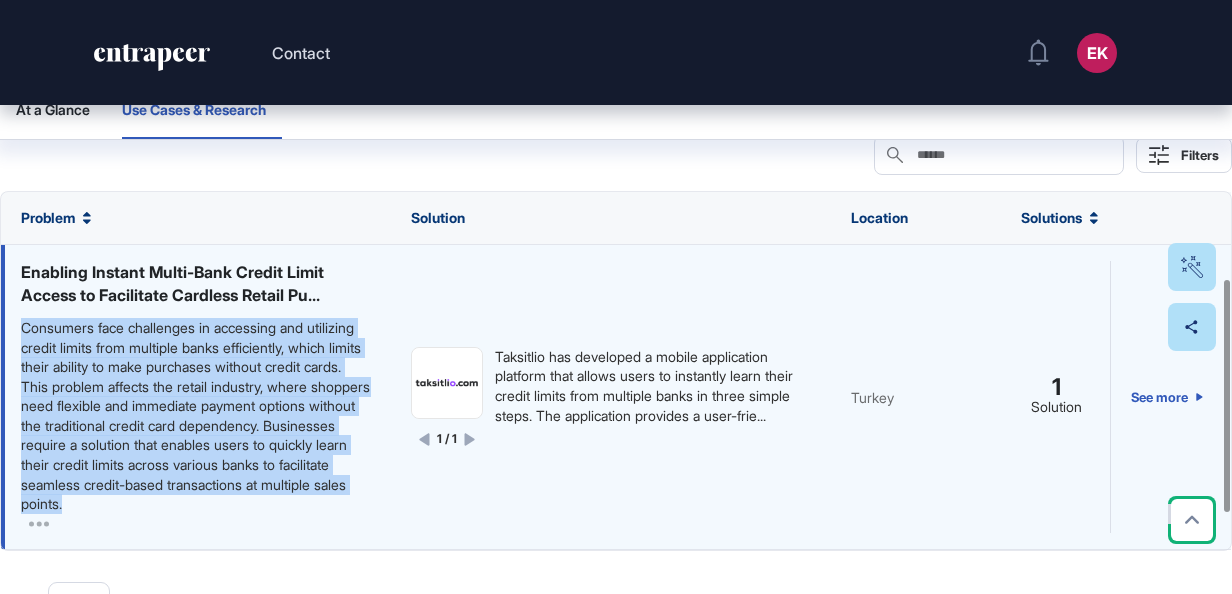 drag, startPoint x: 39, startPoint y: 345, endPoint x: 217, endPoint y: 345, distance: 178 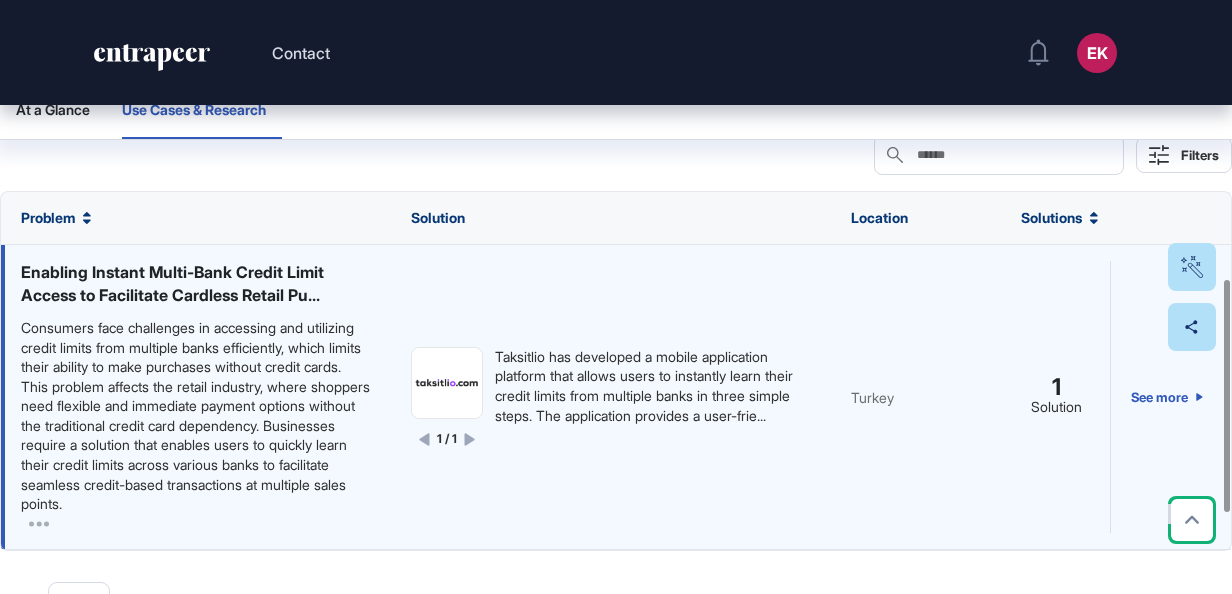 click on "Enabling Instant Multi-Bank Credit Limit Access to Facilitate Cardless Retail Pu..." at bounding box center (196, 283) 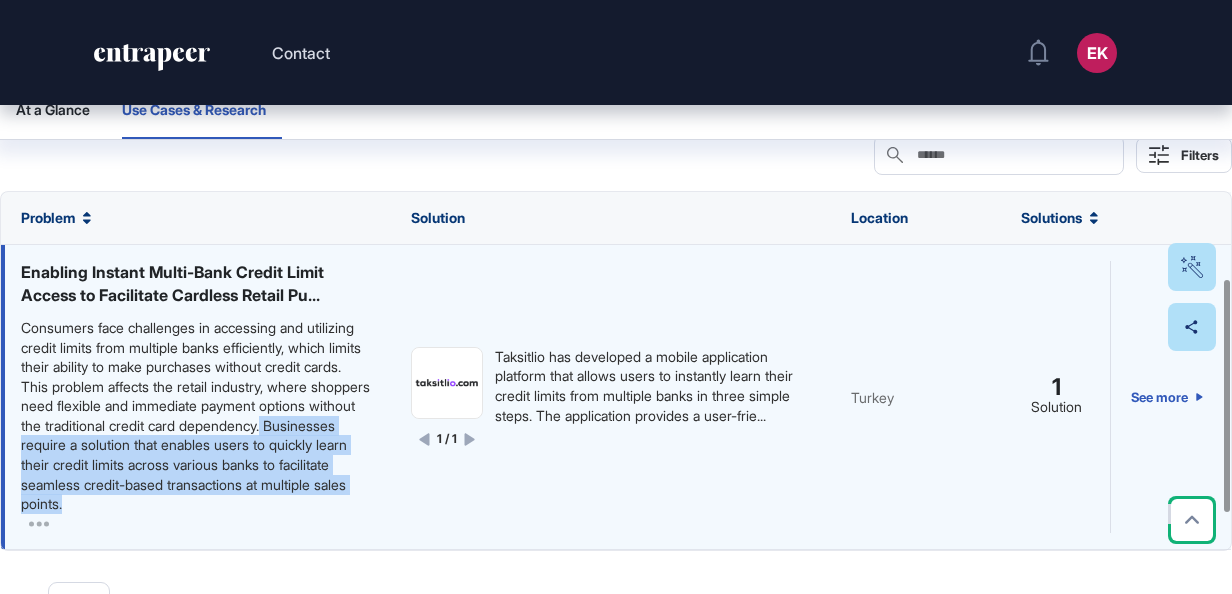 drag, startPoint x: 108, startPoint y: 444, endPoint x: 322, endPoint y: 512, distance: 224.54398 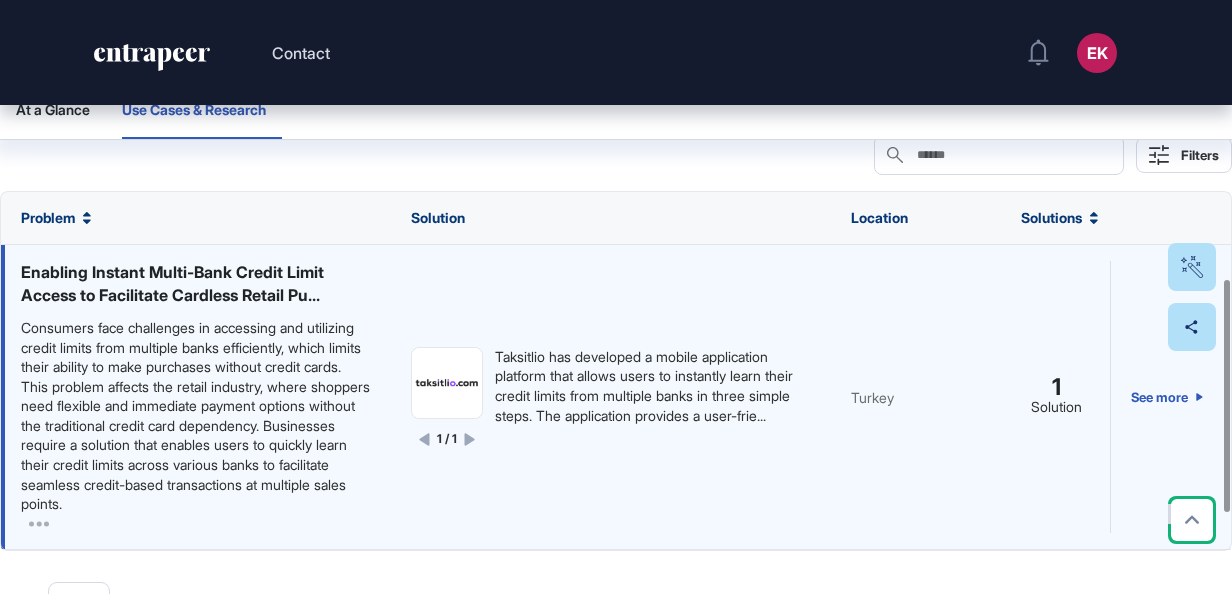 click on "Taksitlio has developed a mobile application platform that allows users to instantly learn their credit limits from multiple banks in three simple steps. The application provides a user-frie..." at bounding box center [653, 386] 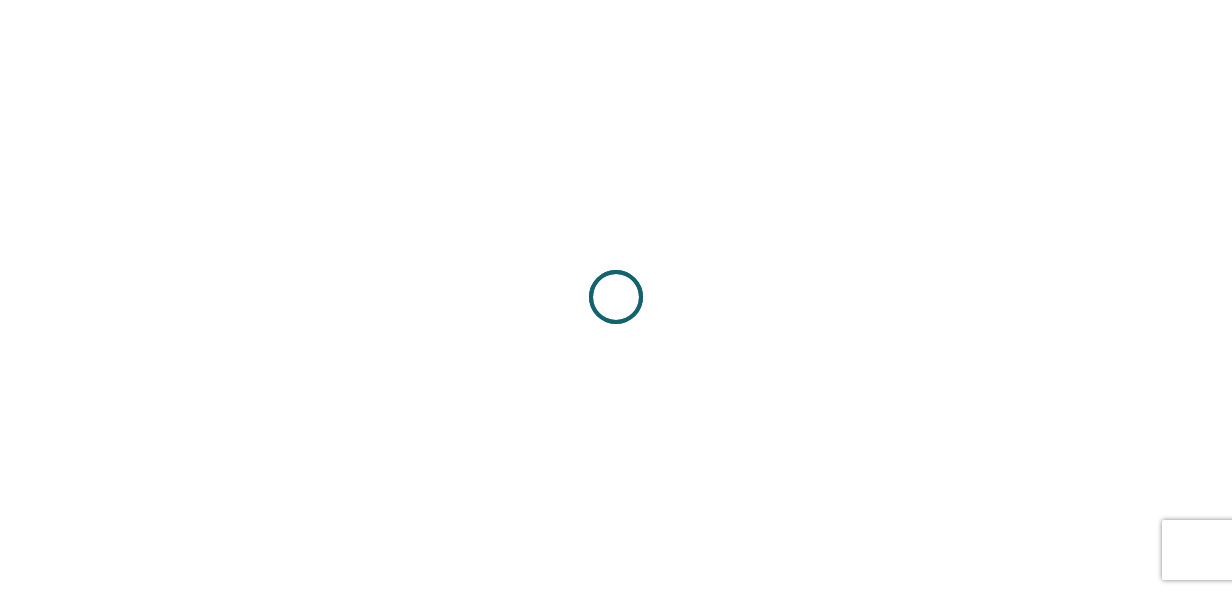 scroll, scrollTop: 0, scrollLeft: 0, axis: both 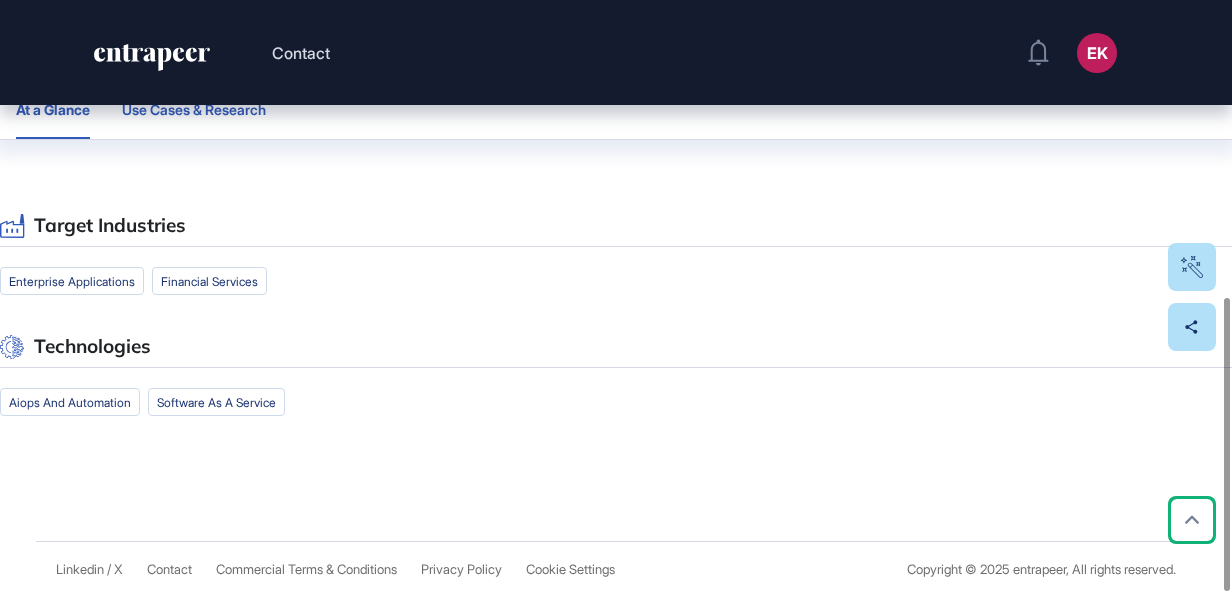 click on "Use Cases & Research" 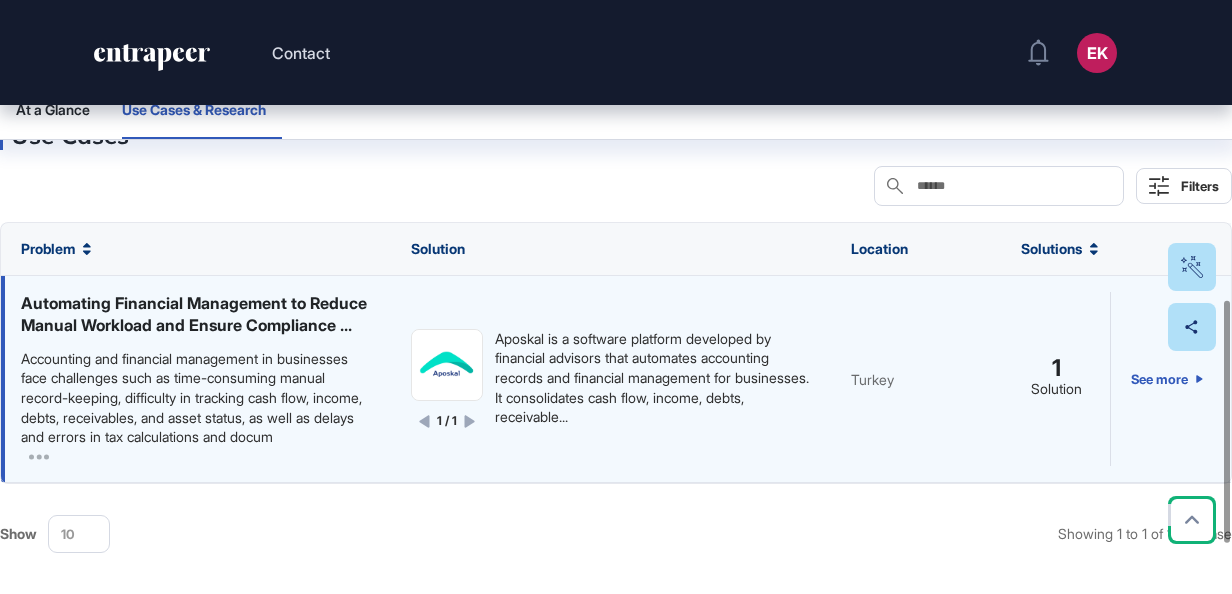 scroll, scrollTop: 780, scrollLeft: 0, axis: vertical 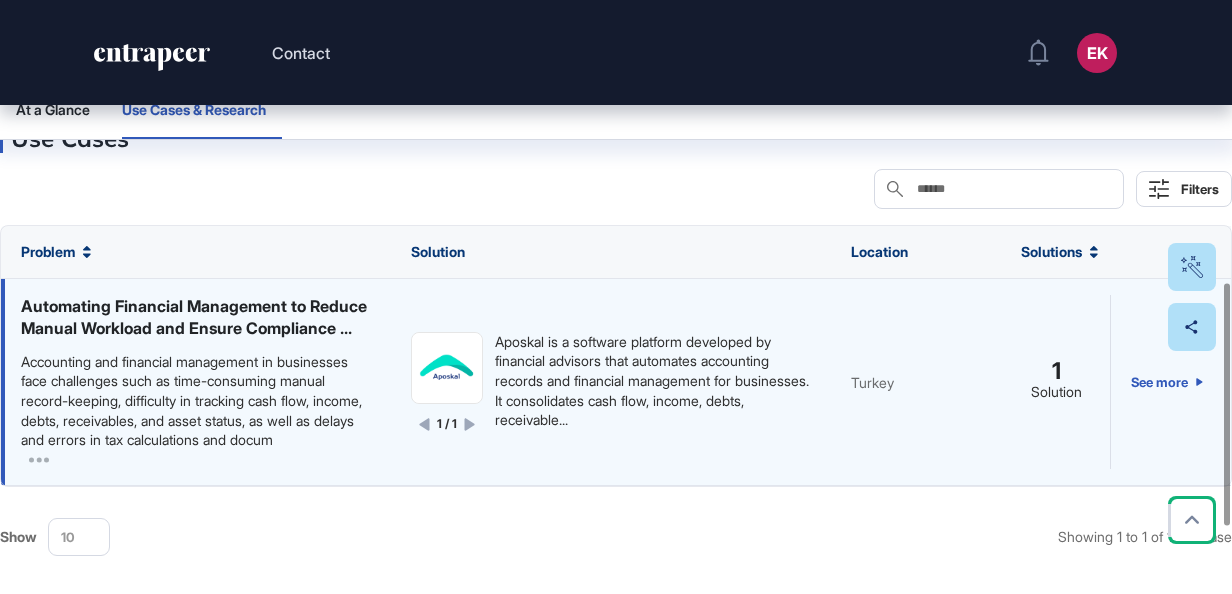 click on "Accounting and financial management in businesses face challenges such as time-consuming manual record-keeping, difficulty in tracking cash flow, income, debts, receivables, and asset status, as well as delays and errors in tax calculations and docum" at bounding box center [196, 401] 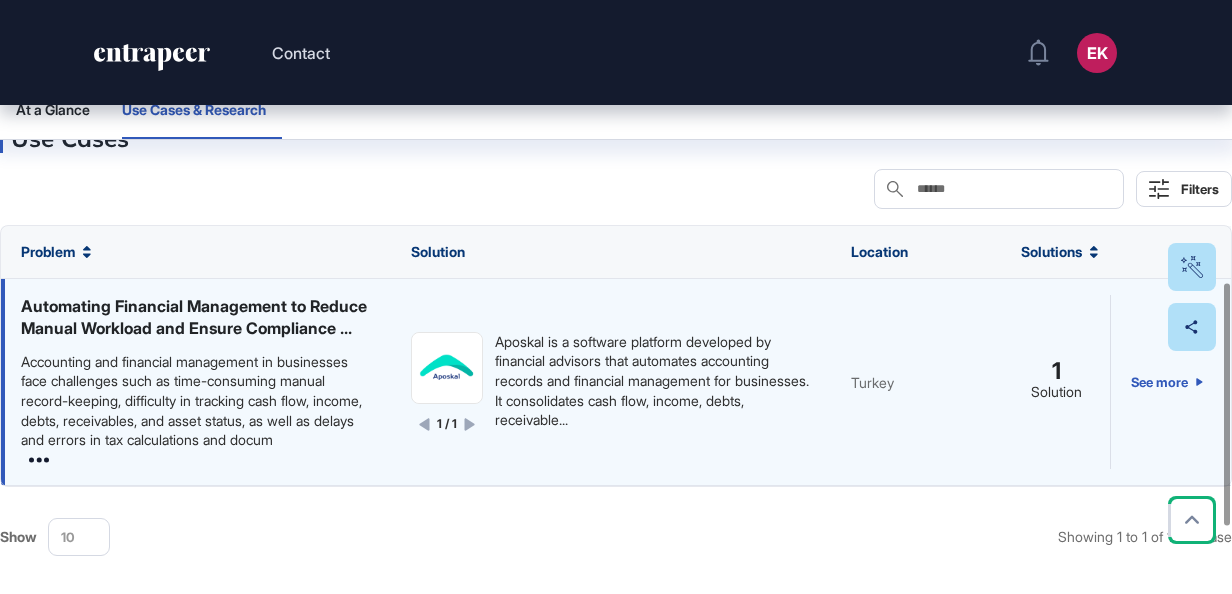 click 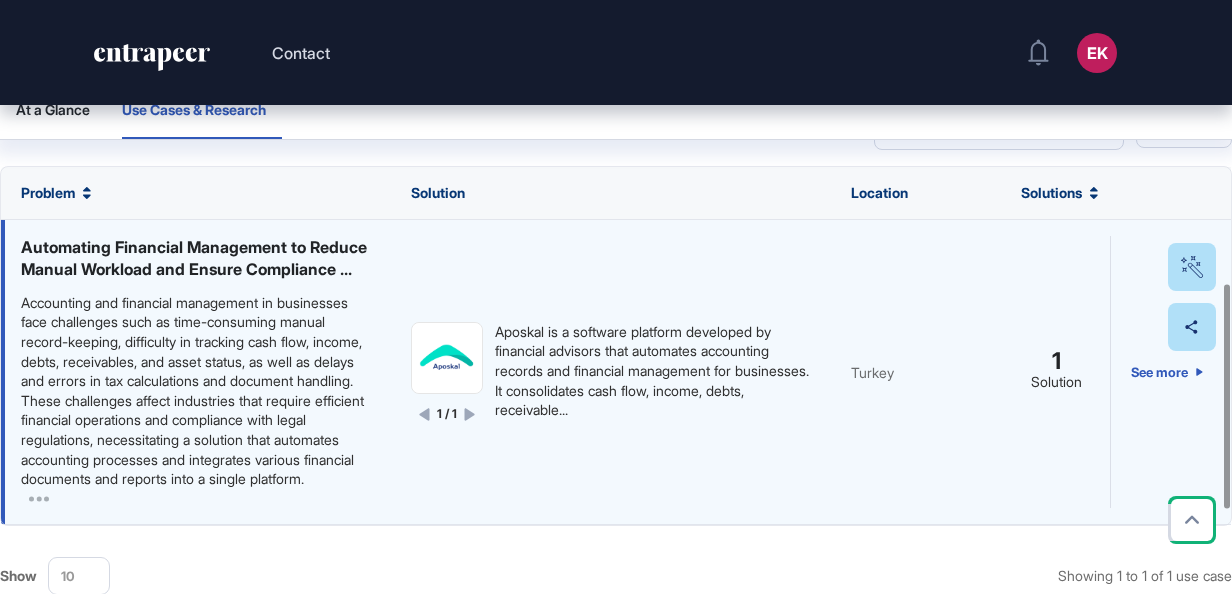 scroll, scrollTop: 751, scrollLeft: 0, axis: vertical 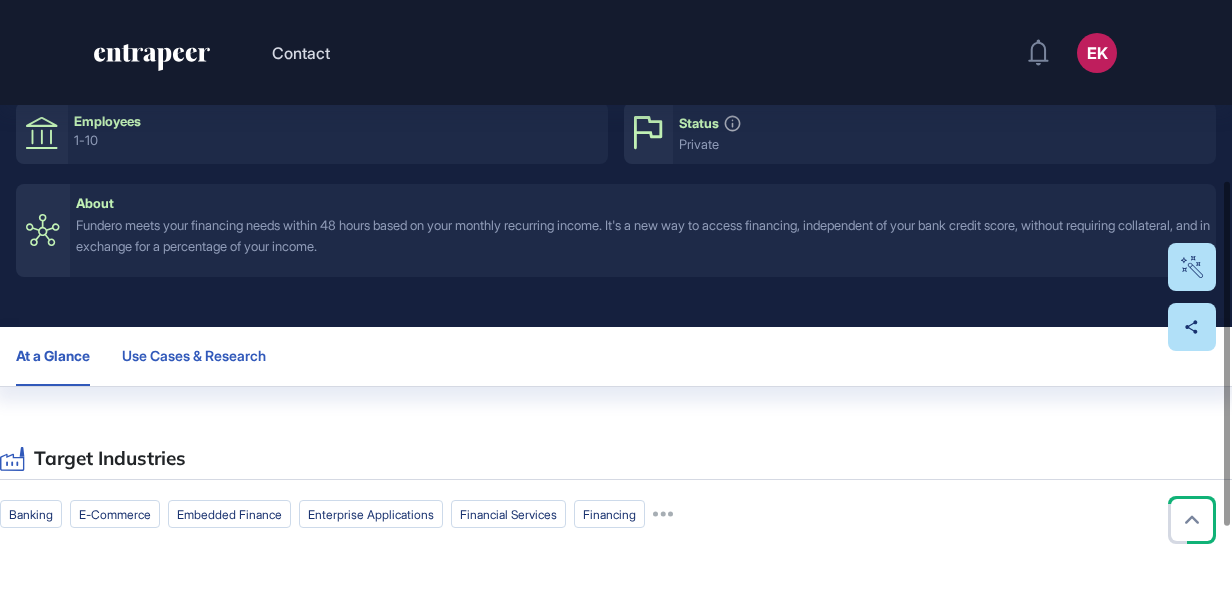click on "Use Cases & Research" at bounding box center [194, 356] 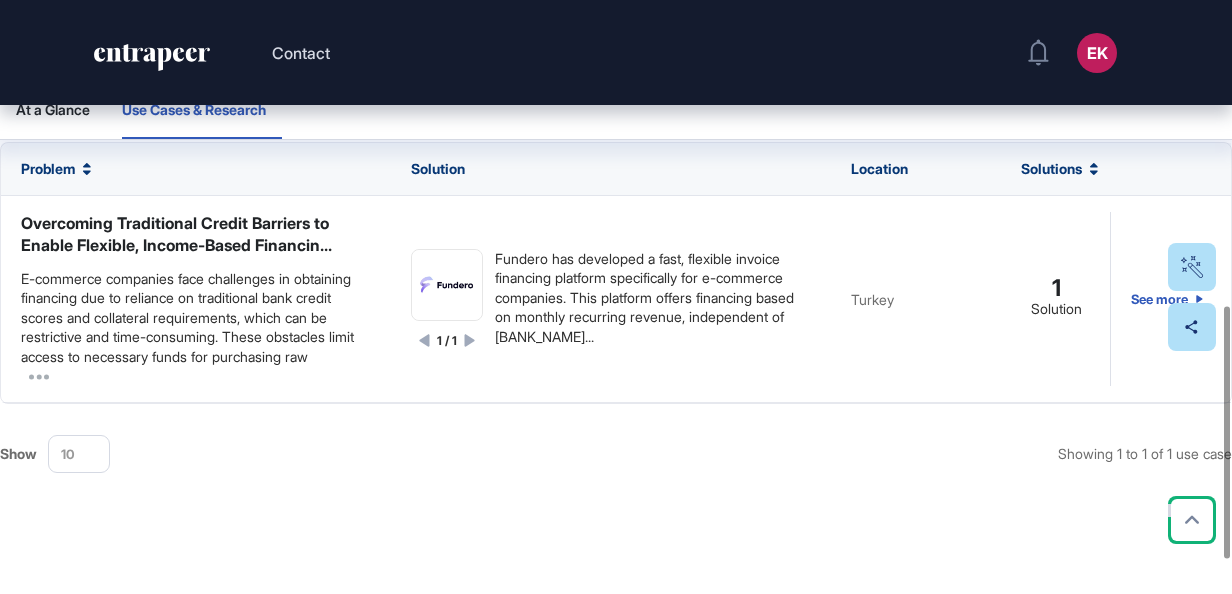 scroll, scrollTop: 712, scrollLeft: 0, axis: vertical 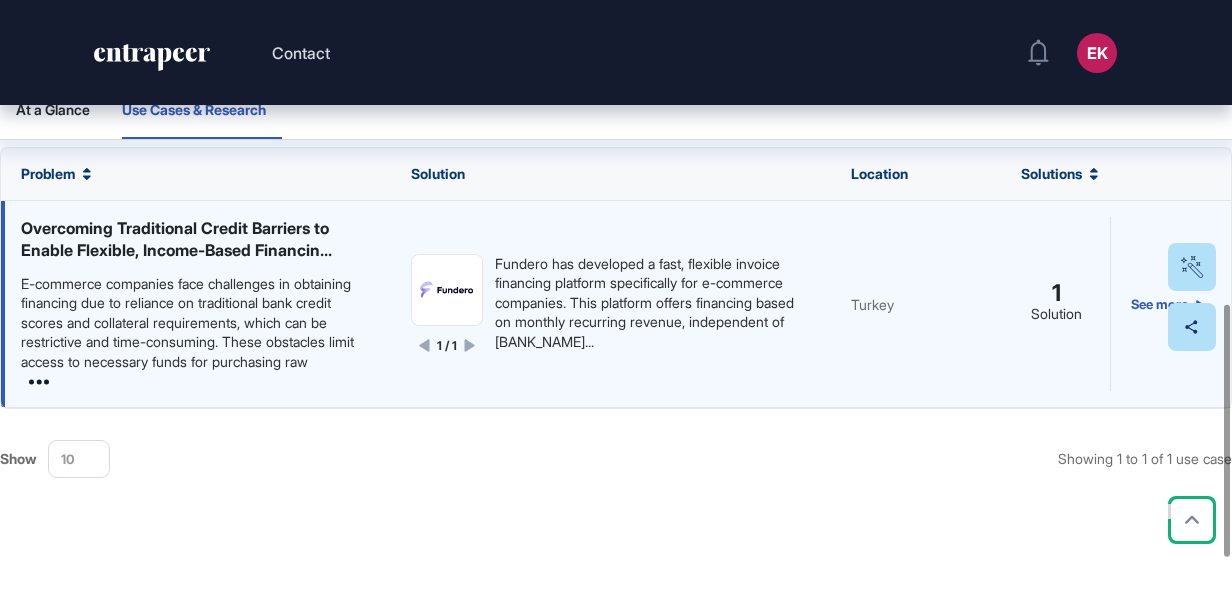 click 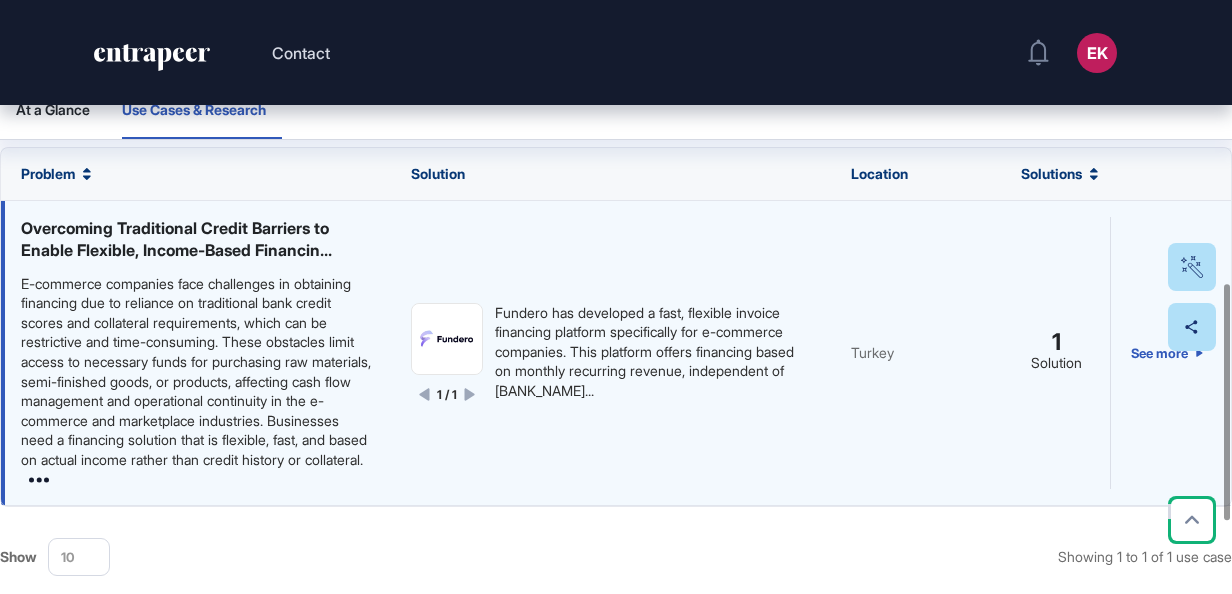 click 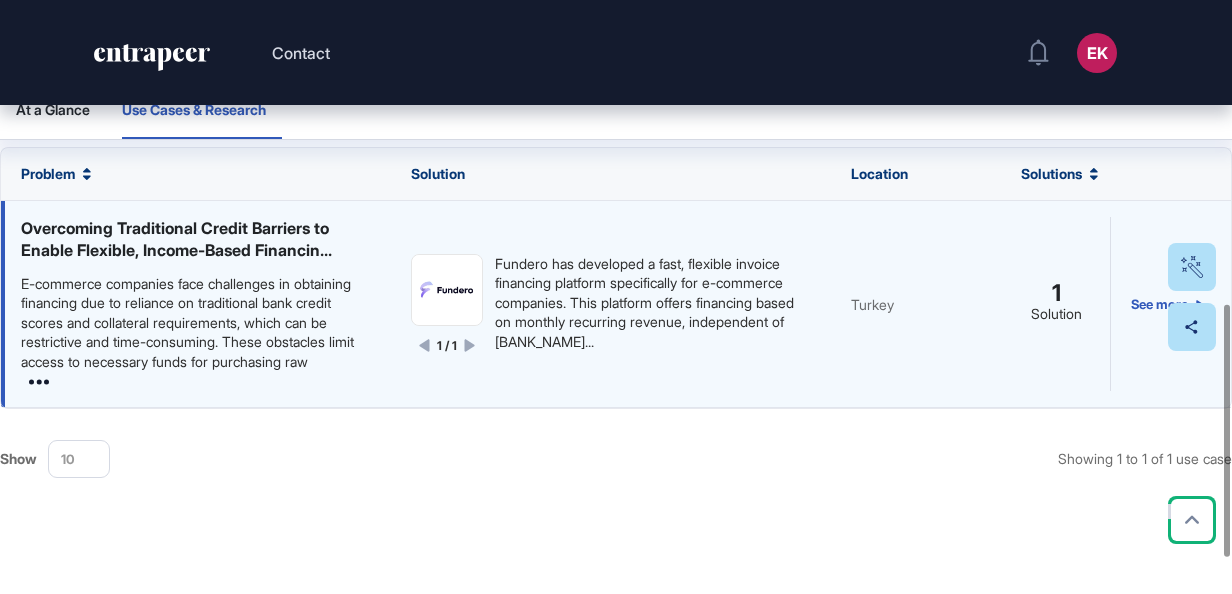 click 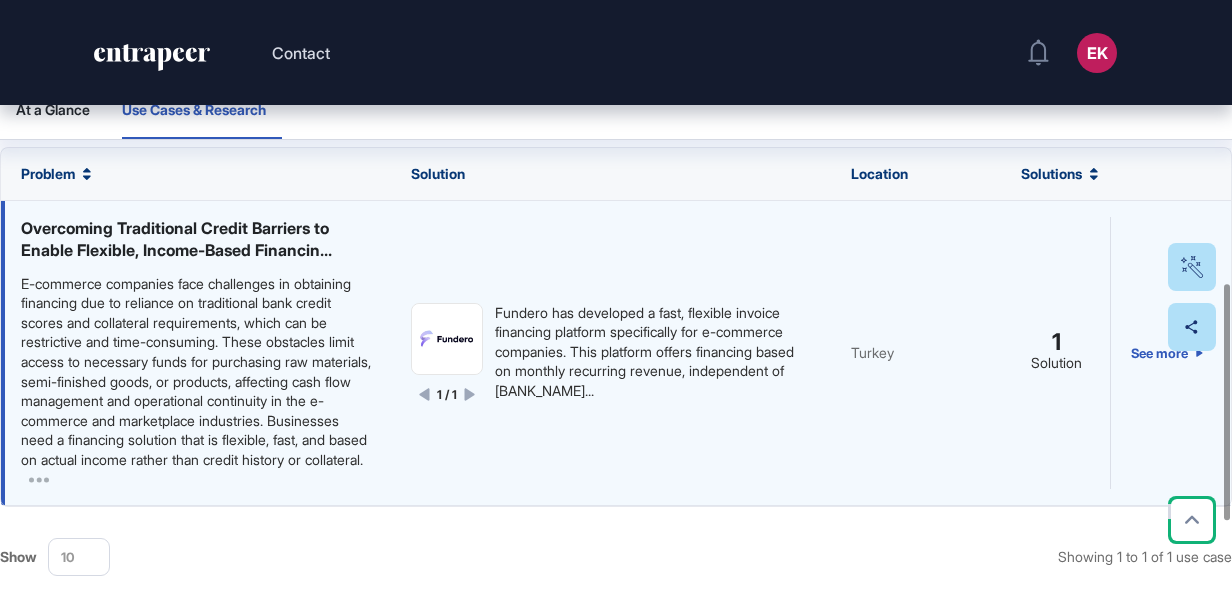 click on "Fundero has developed a fast, flexible invoice financing platform specifically for e-commerce companies. This platform offers financing based on monthly recurring revenue, independent of ban..." at bounding box center (653, 352) 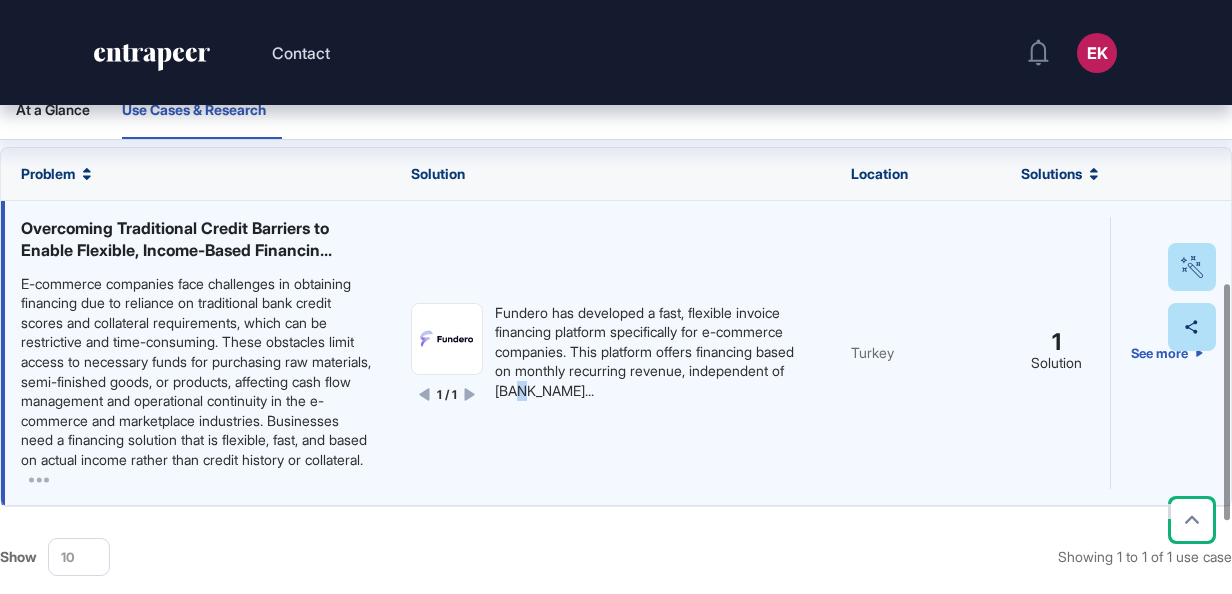 click on "Fundero has developed a fast, flexible invoice financing platform specifically for e-commerce companies. This platform offers financing based on monthly recurring revenue, independent of ban..." at bounding box center (653, 352) 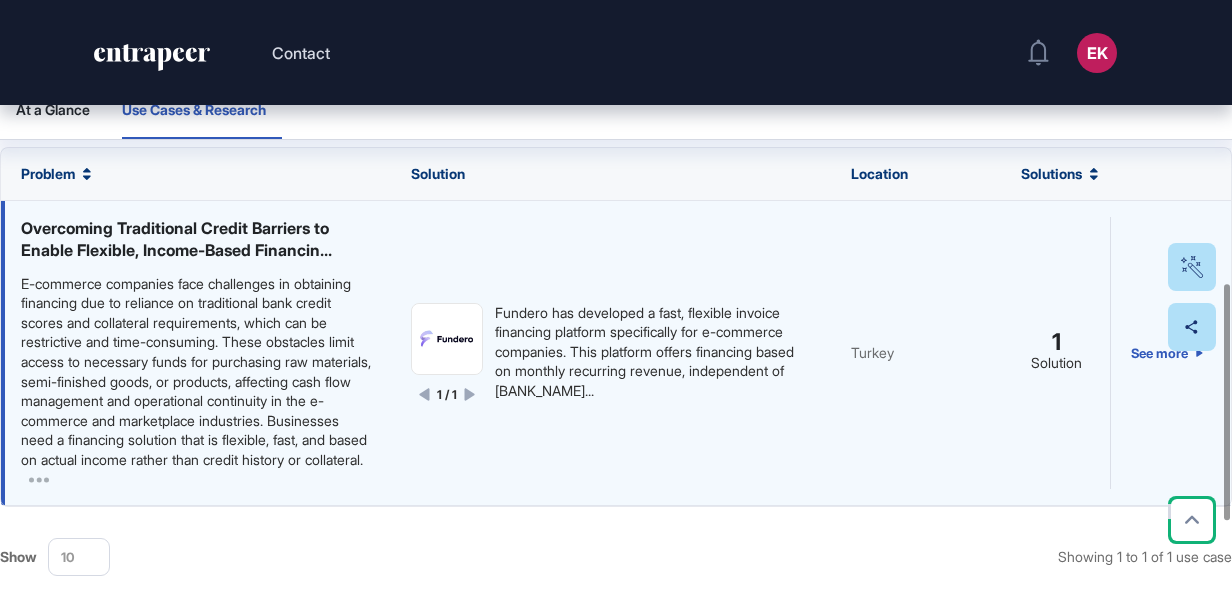 click on "Fundero has developed a fast, flexible invoice financing platform specifically for e-commerce companies. This platform offers financing based on monthly recurring revenue, independent of ban..." at bounding box center (653, 352) 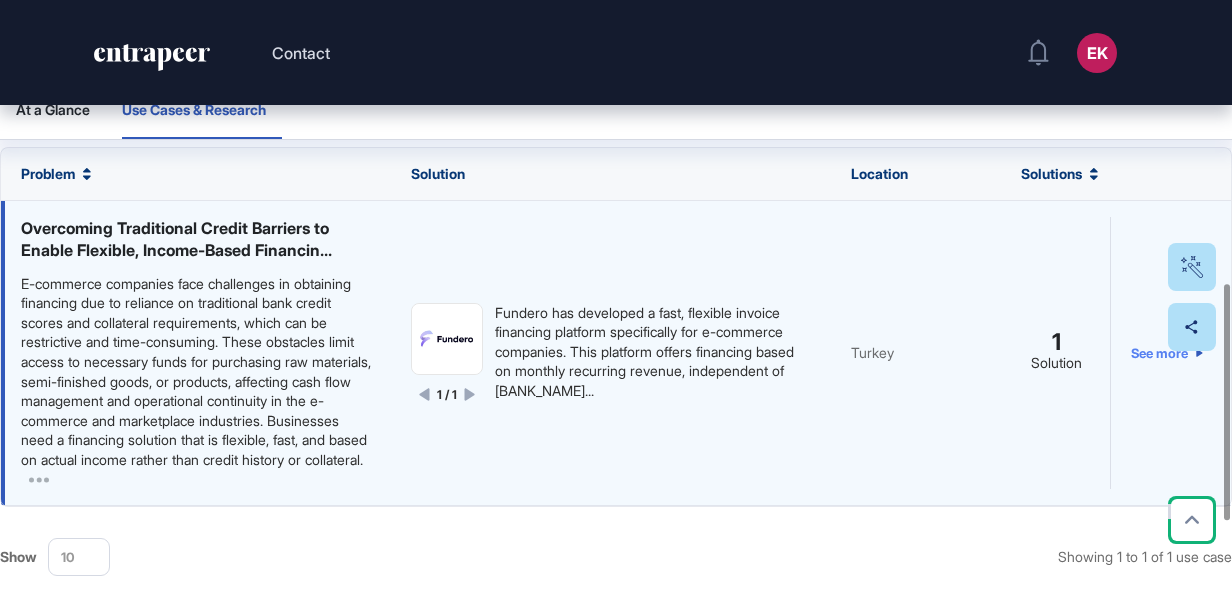click on "See more" at bounding box center (1167, 353) 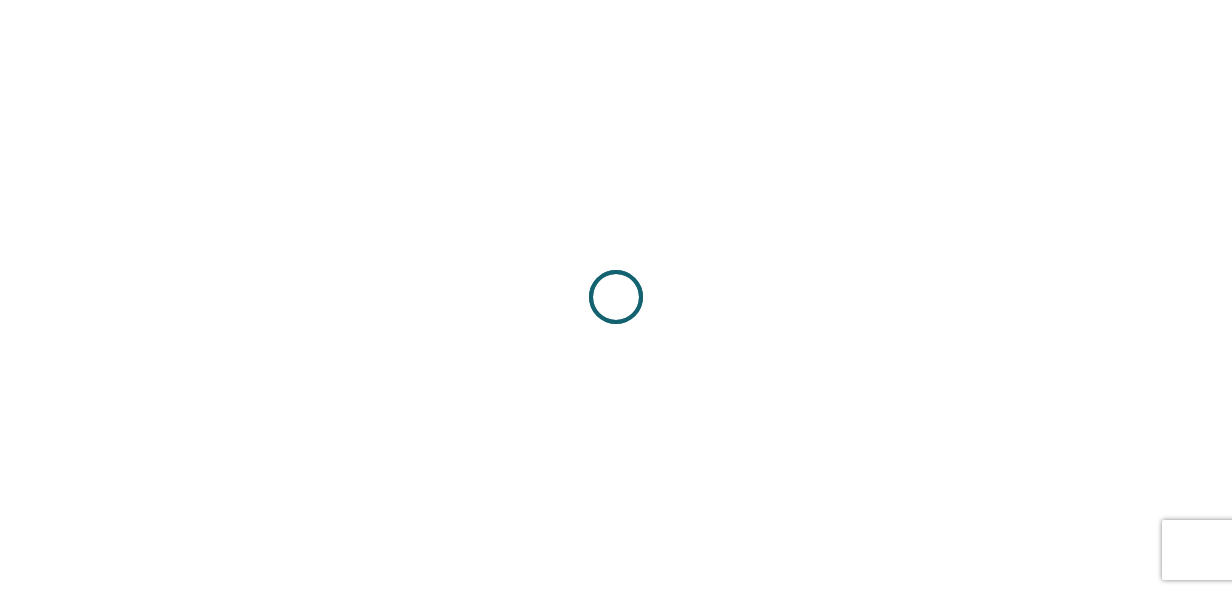 scroll, scrollTop: 0, scrollLeft: 0, axis: both 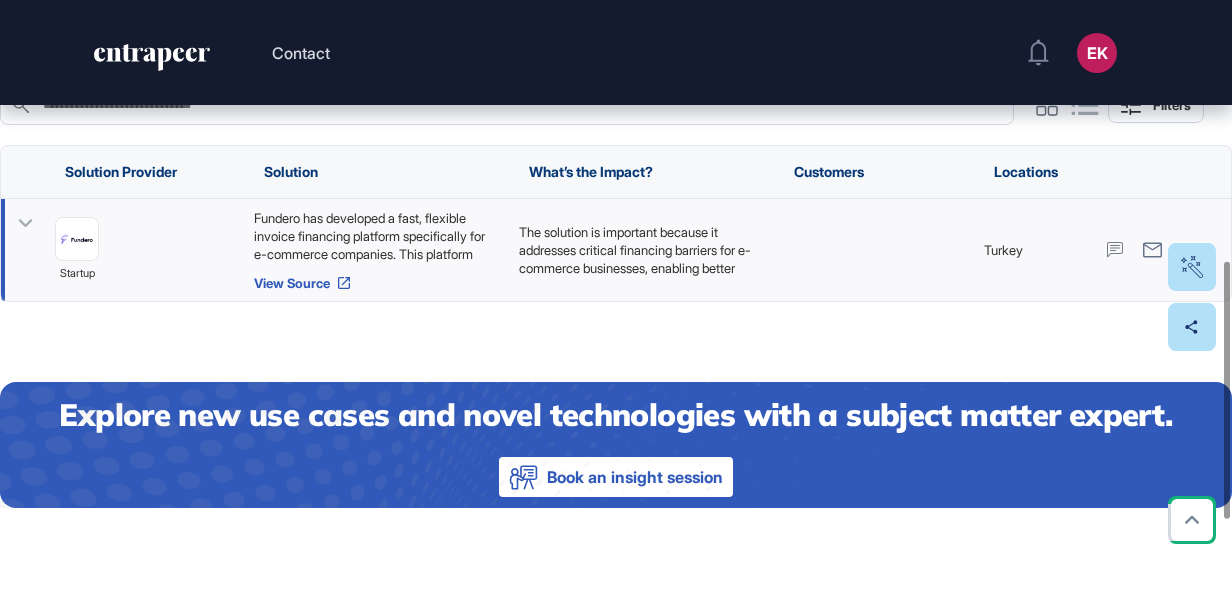 click on "View Source" at bounding box center (376, 283) 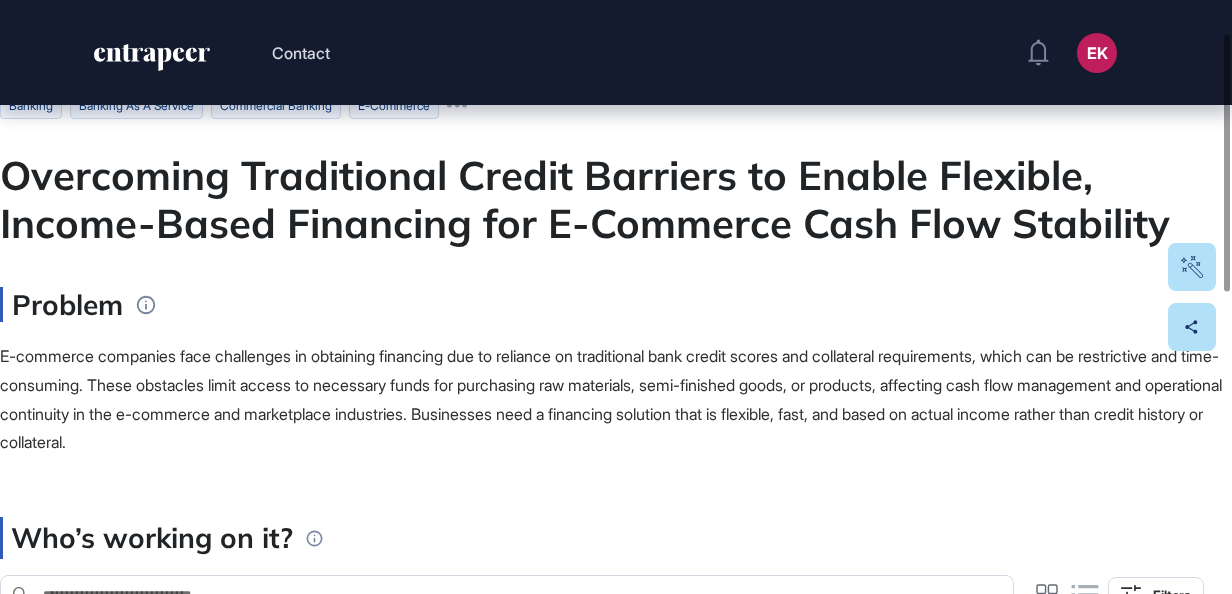 scroll, scrollTop: 69, scrollLeft: 0, axis: vertical 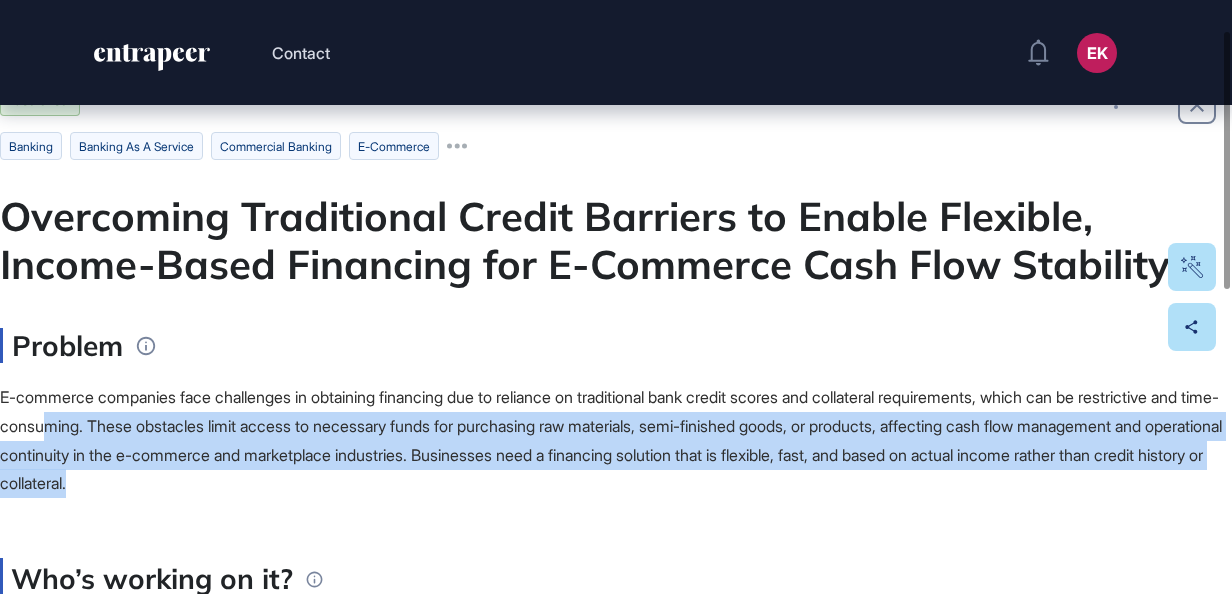 drag, startPoint x: 122, startPoint y: 415, endPoint x: 540, endPoint y: 474, distance: 422.14334 